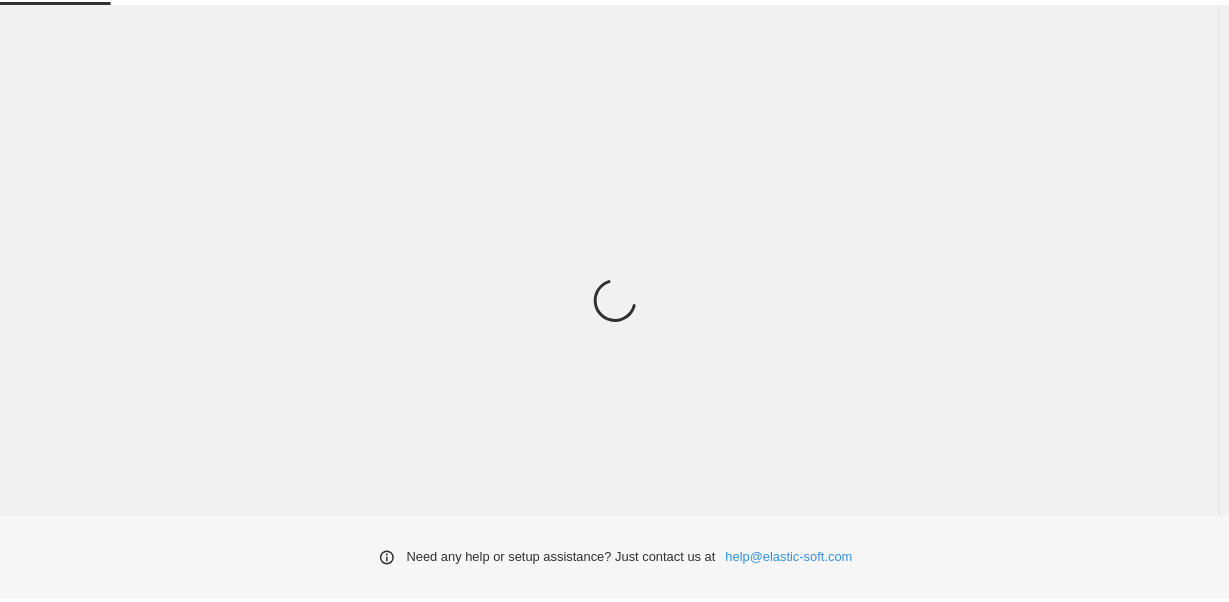 scroll, scrollTop: 0, scrollLeft: 0, axis: both 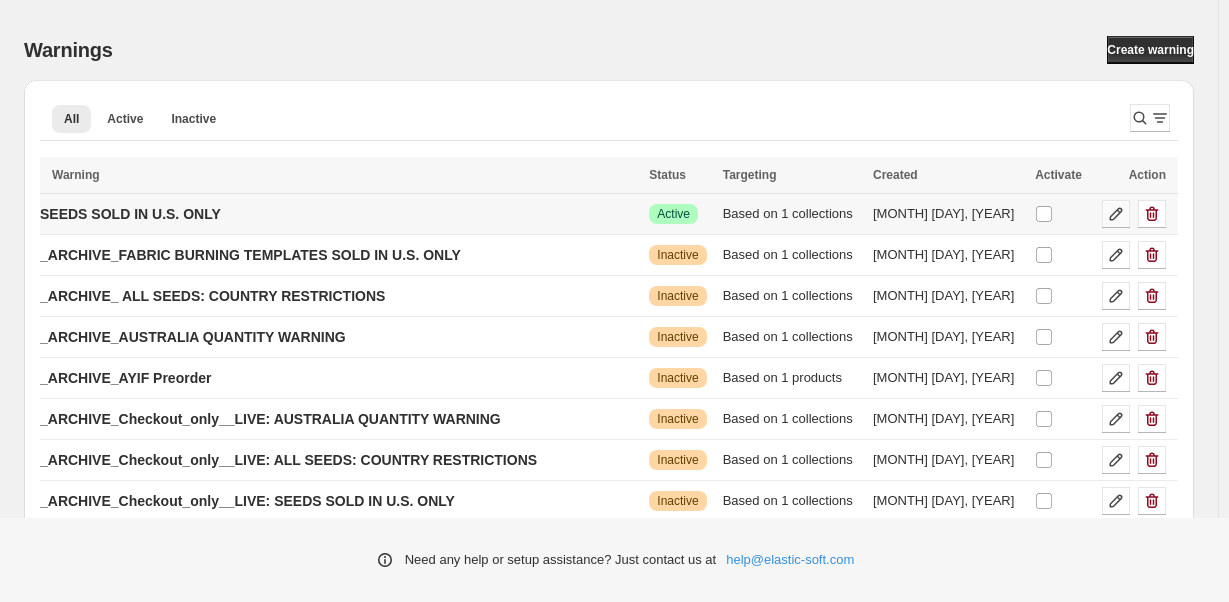 click 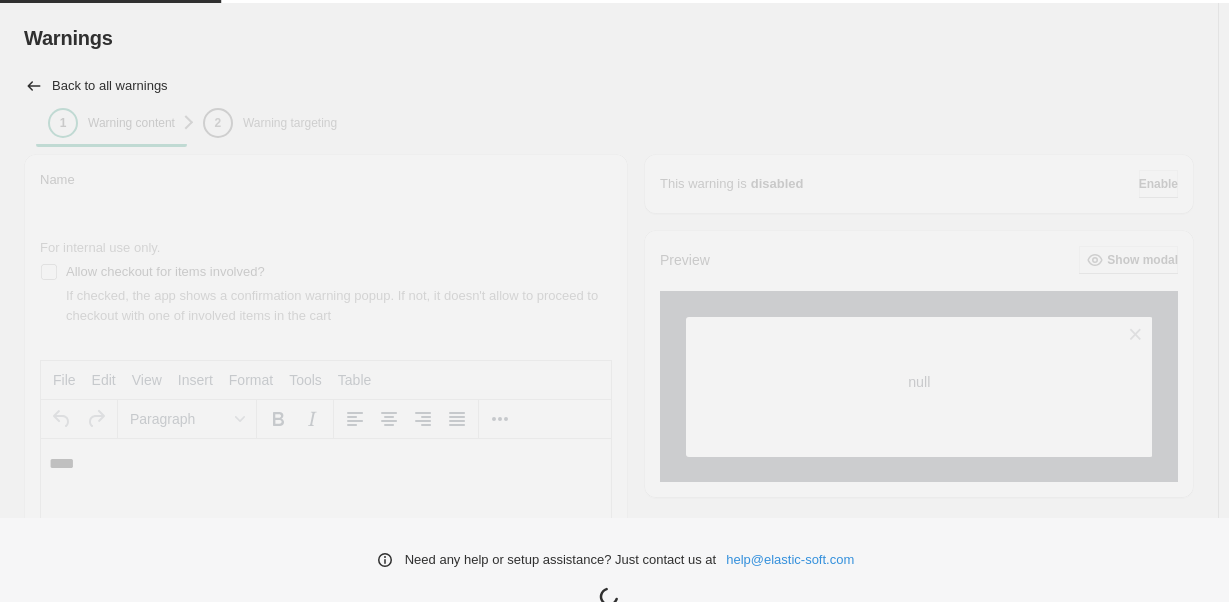type on "**********" 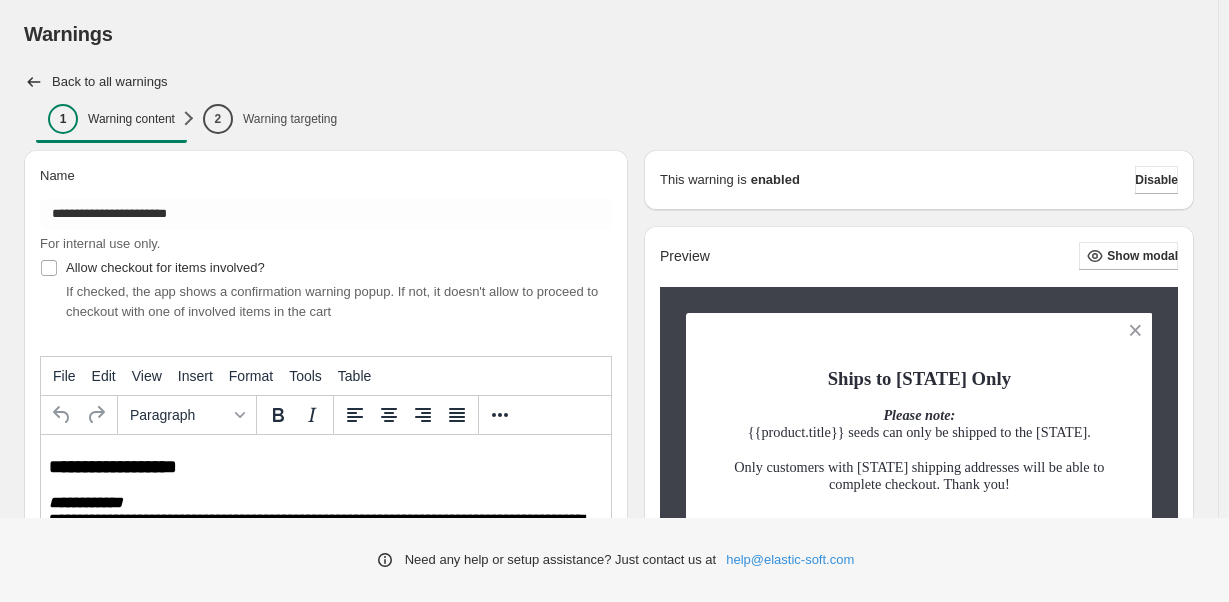 scroll, scrollTop: 0, scrollLeft: 0, axis: both 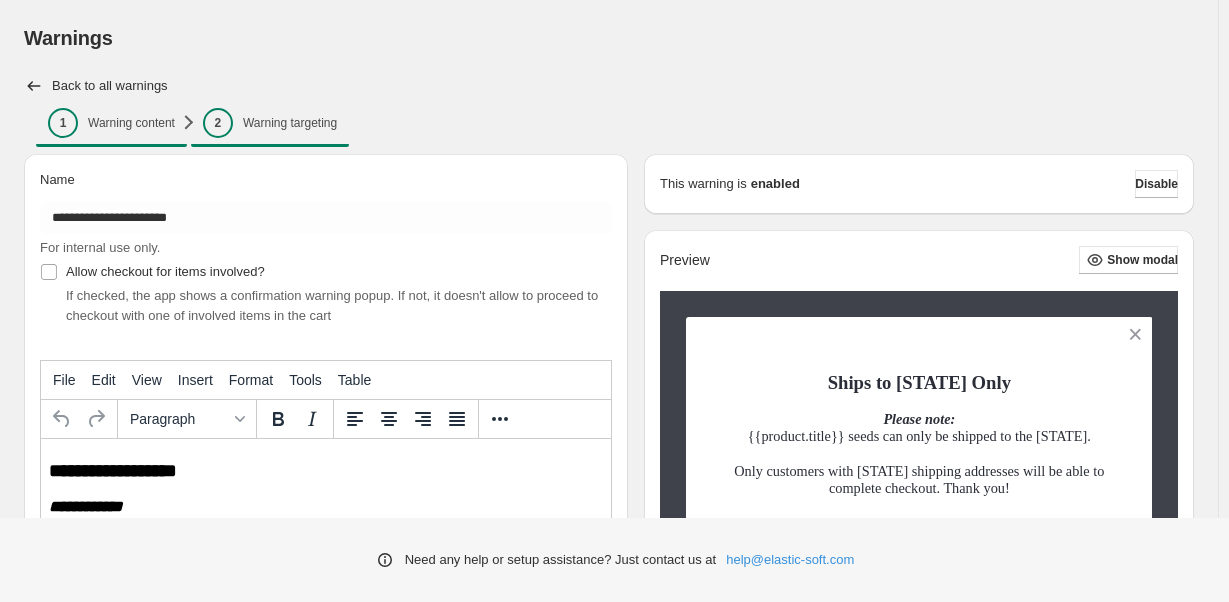 click on "2 Warning targeting" at bounding box center [270, 123] 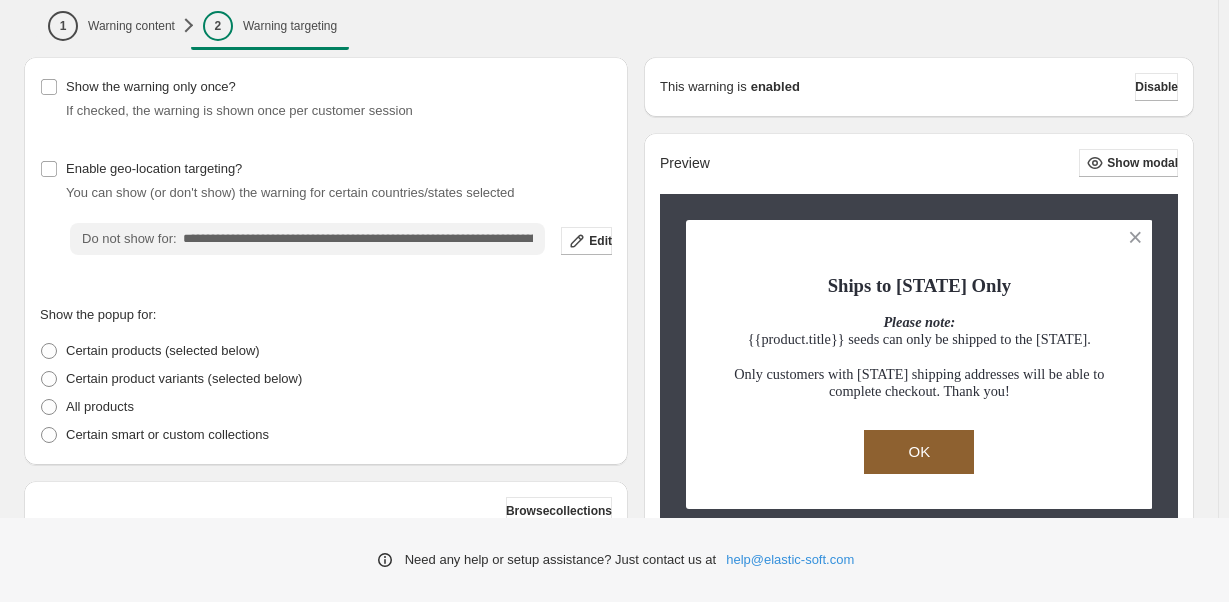 scroll, scrollTop: 0, scrollLeft: 0, axis: both 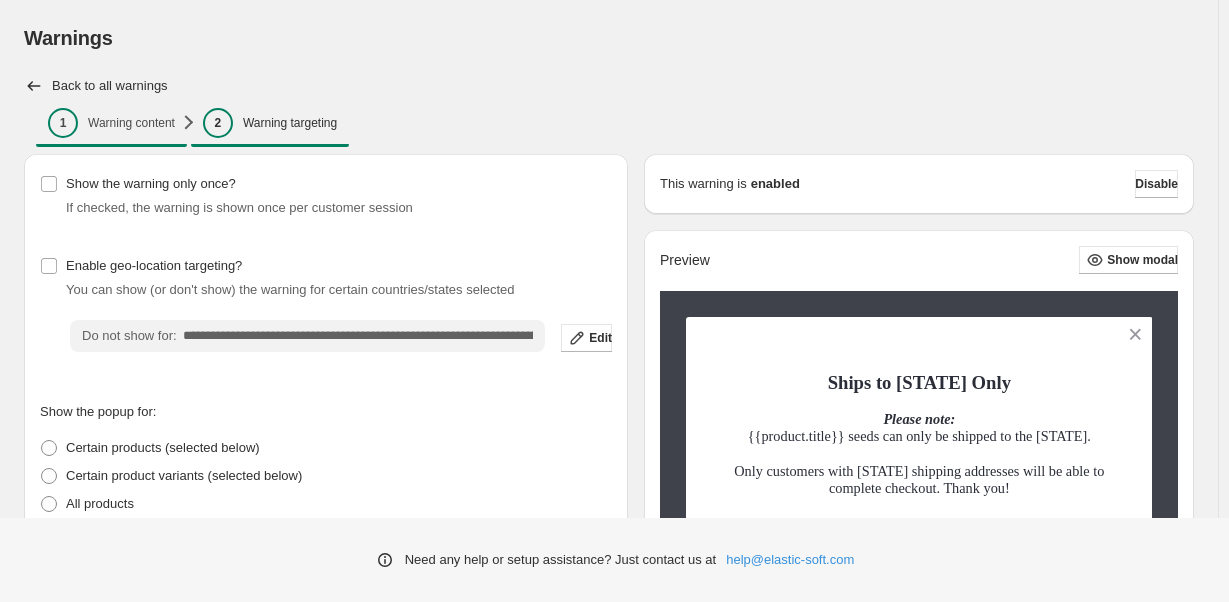 click on "Warning content" at bounding box center (131, 123) 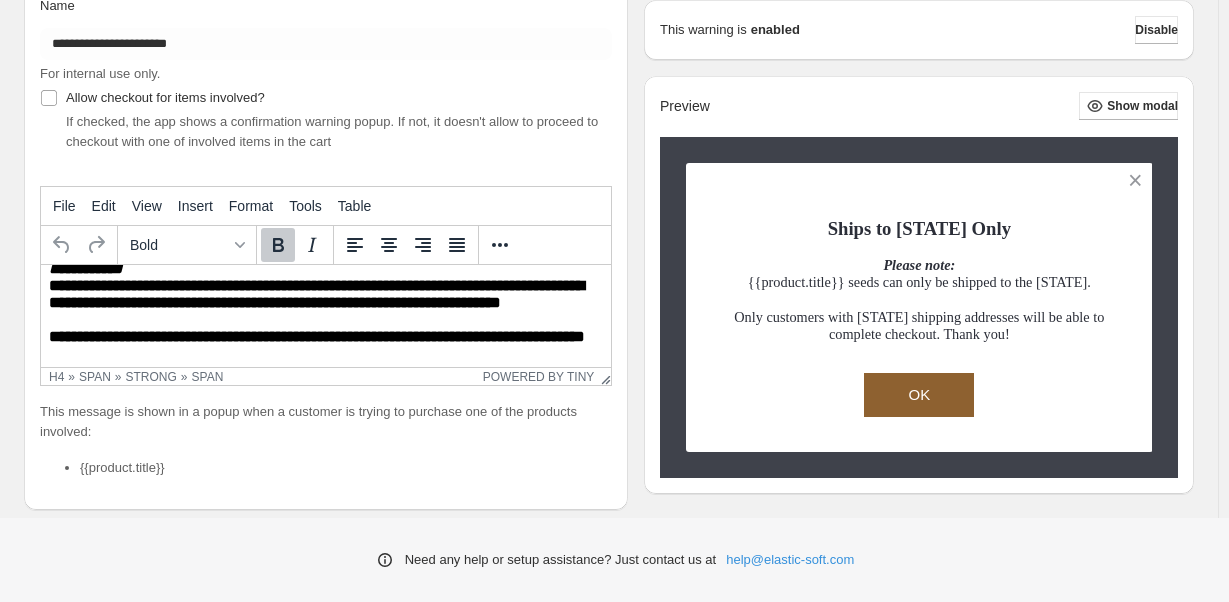 scroll, scrollTop: 0, scrollLeft: 0, axis: both 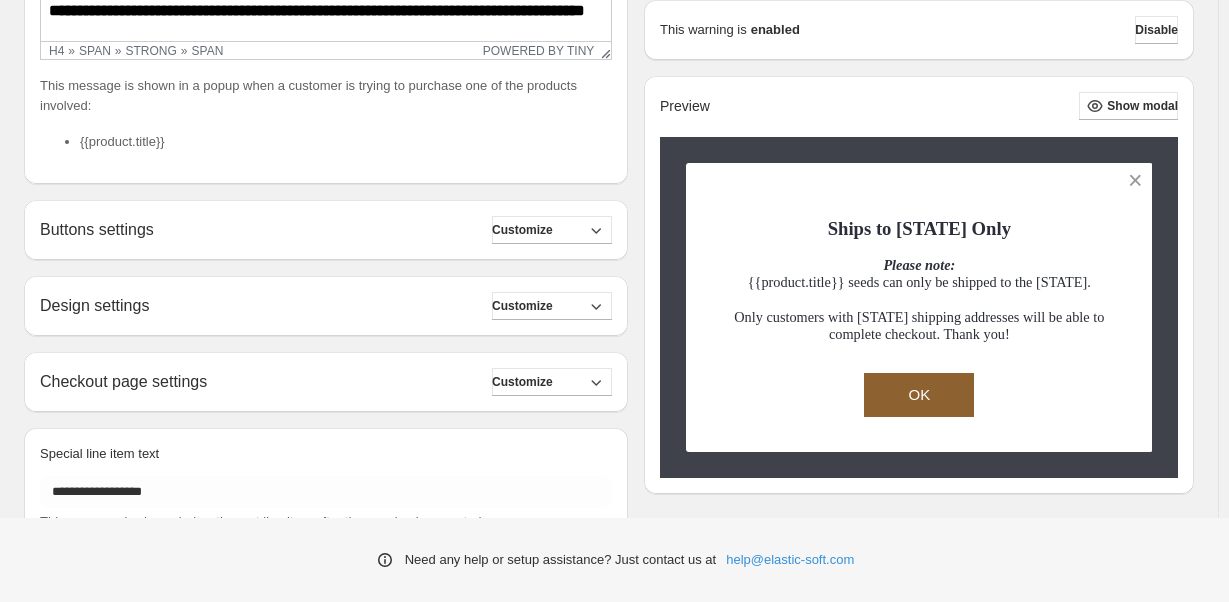 click on "Buttons settings   Customize" at bounding box center (326, 230) 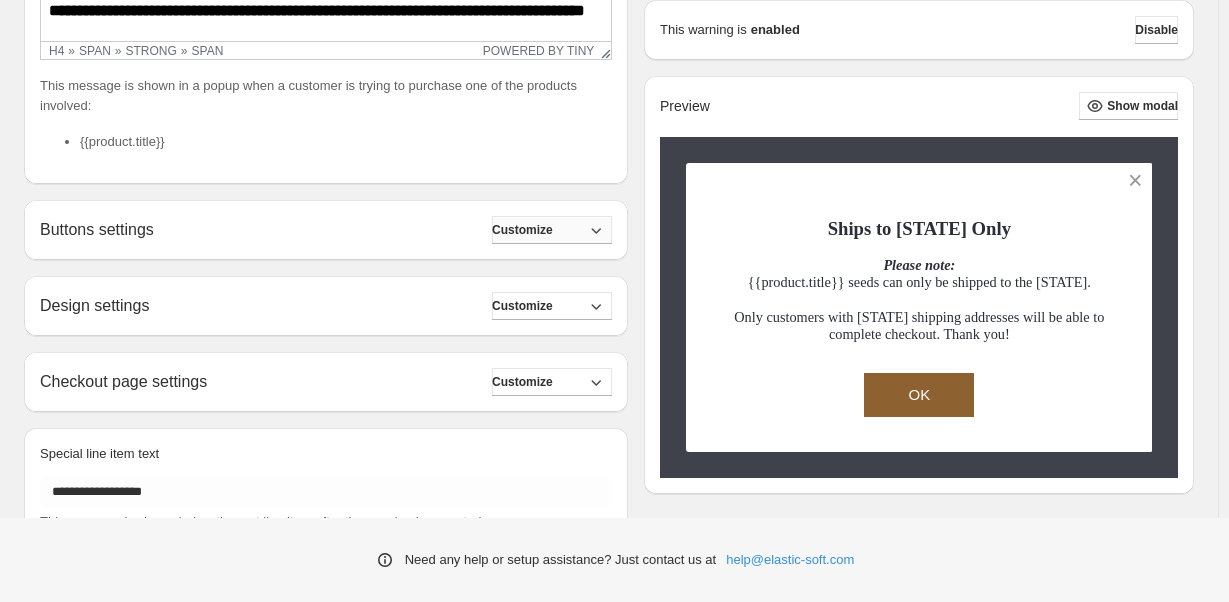 click on "Customize" at bounding box center [552, 230] 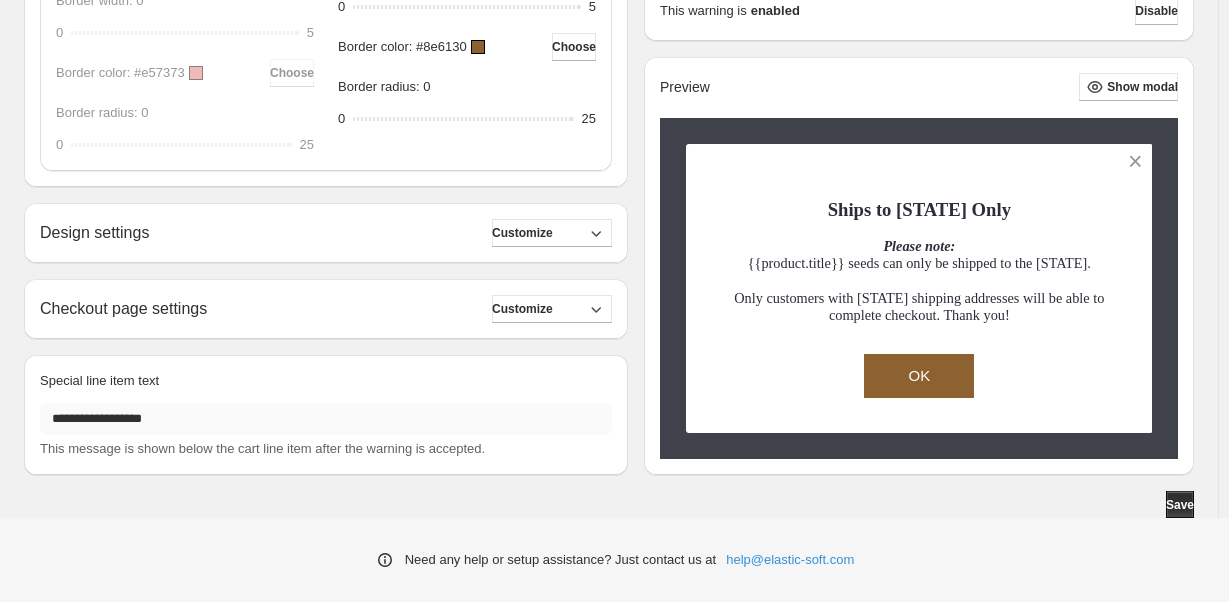 scroll, scrollTop: 1124, scrollLeft: 0, axis: vertical 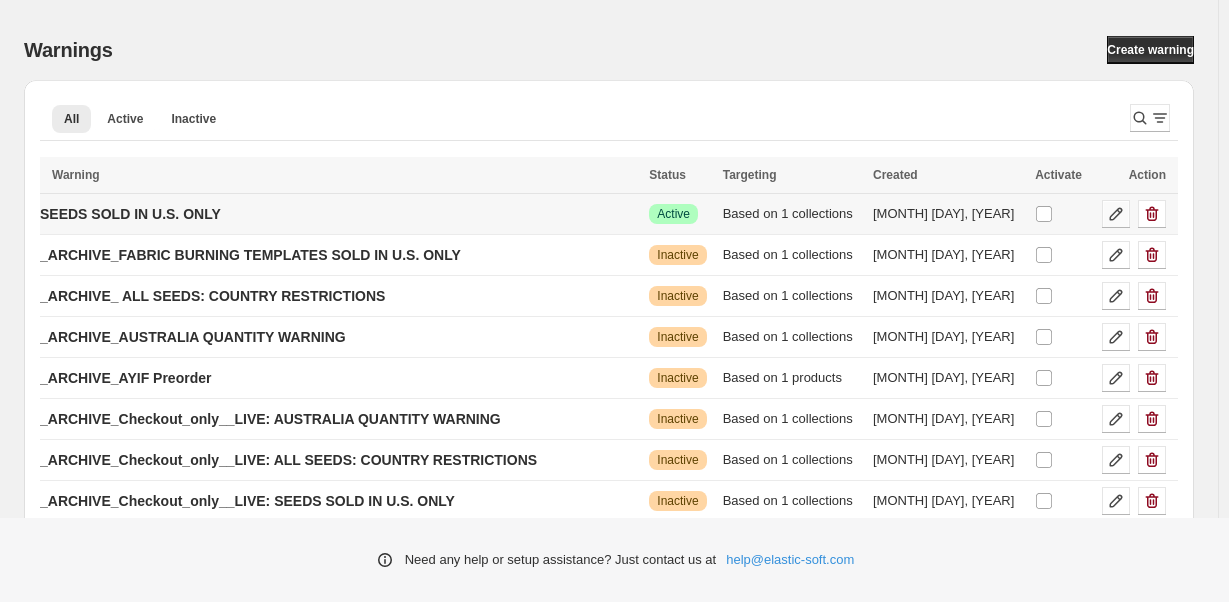 click 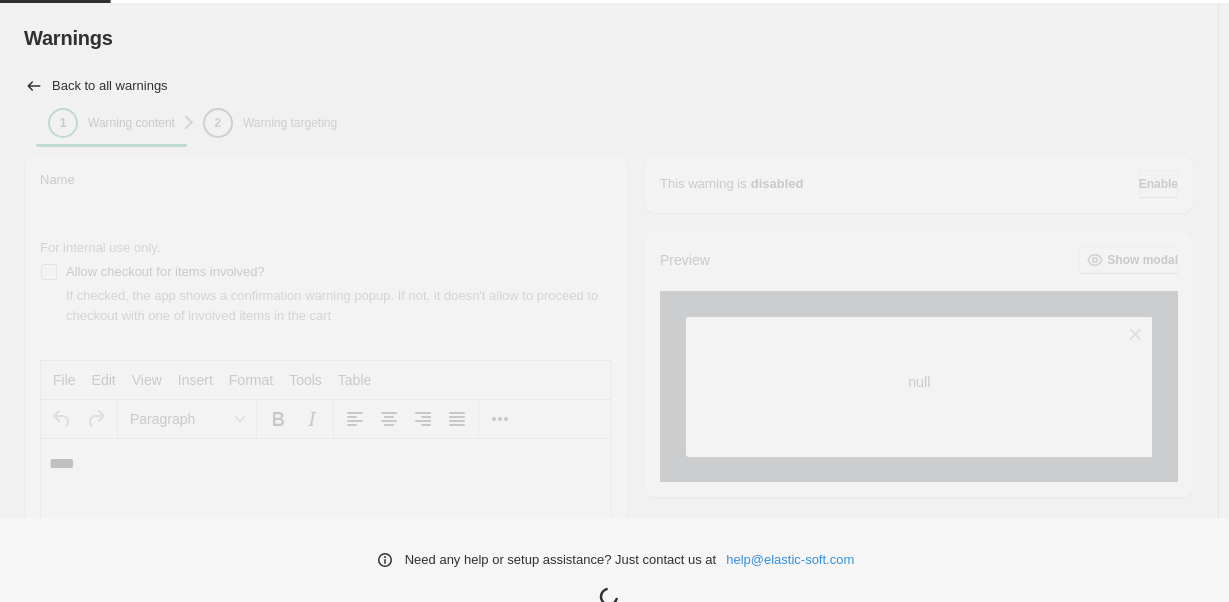 scroll, scrollTop: 0, scrollLeft: 0, axis: both 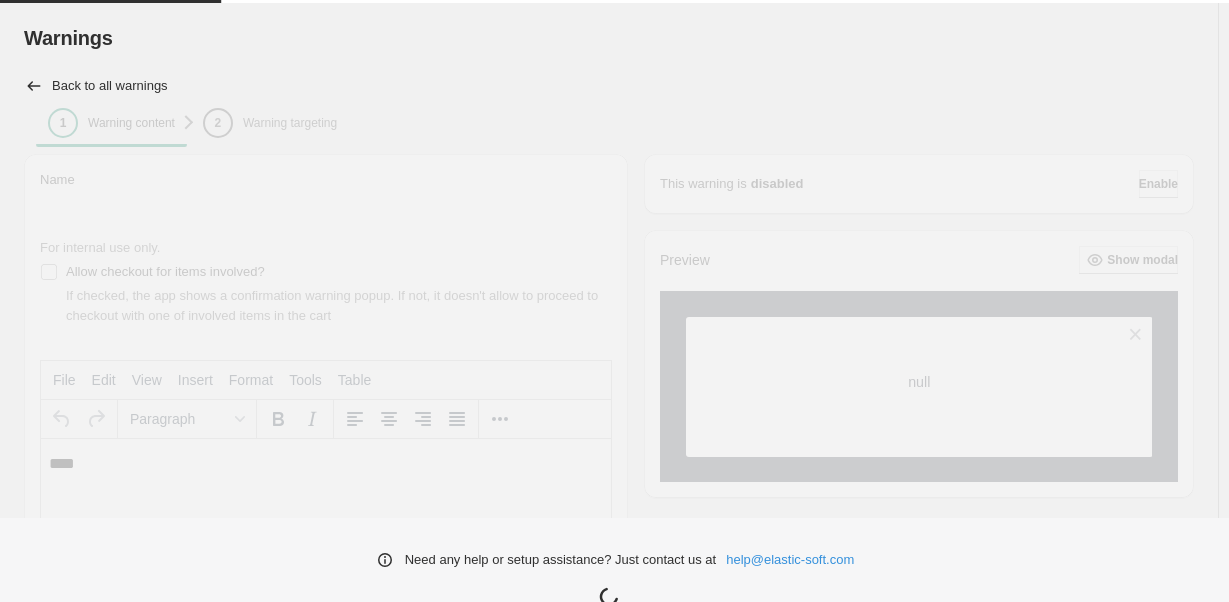 type on "**********" 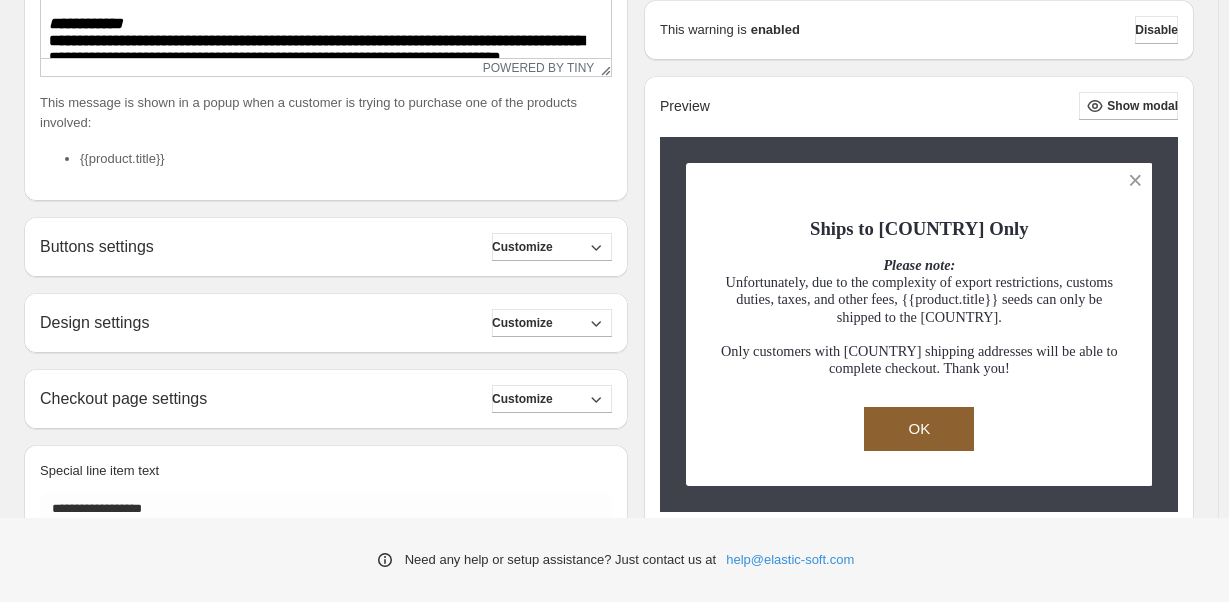 scroll, scrollTop: 500, scrollLeft: 0, axis: vertical 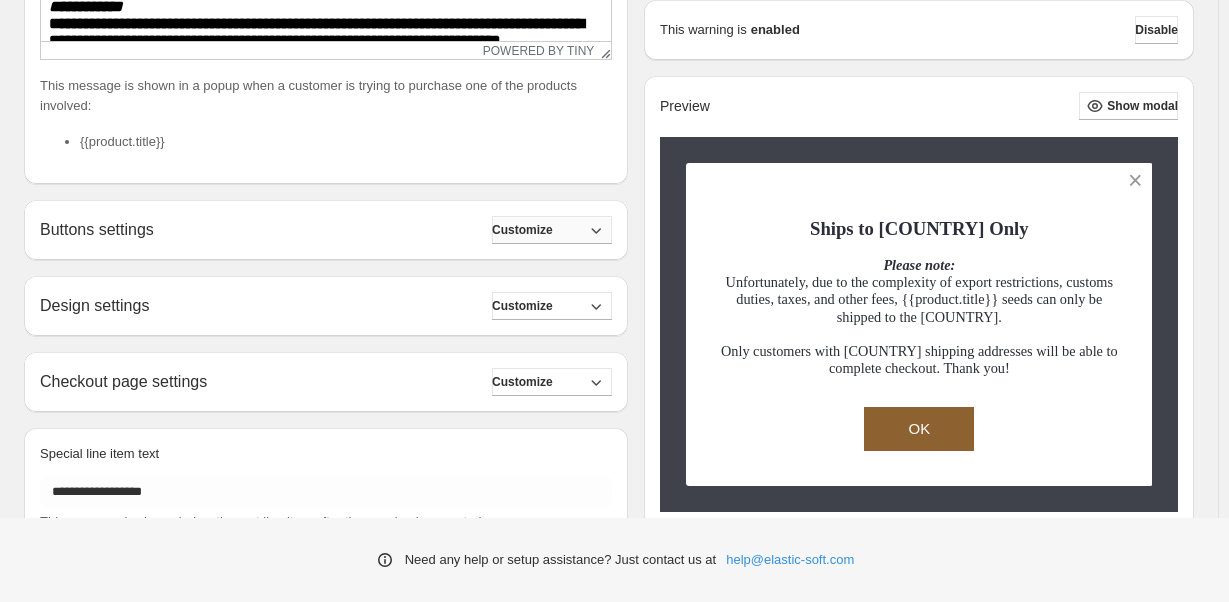 click on "Customize" at bounding box center [522, 230] 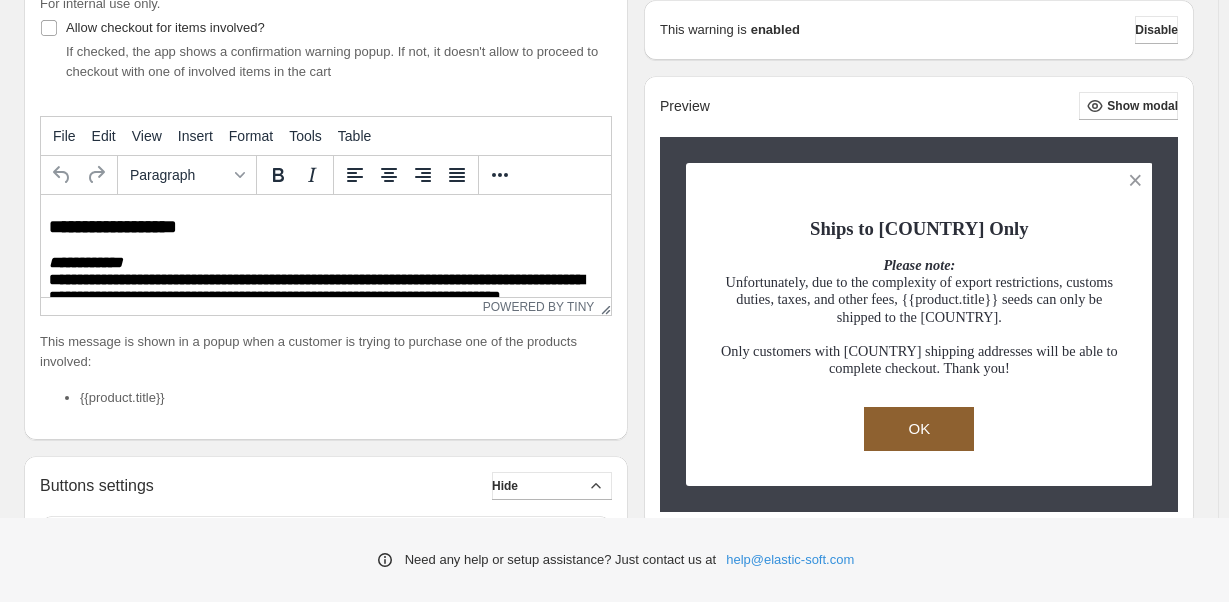 scroll, scrollTop: 24, scrollLeft: 0, axis: vertical 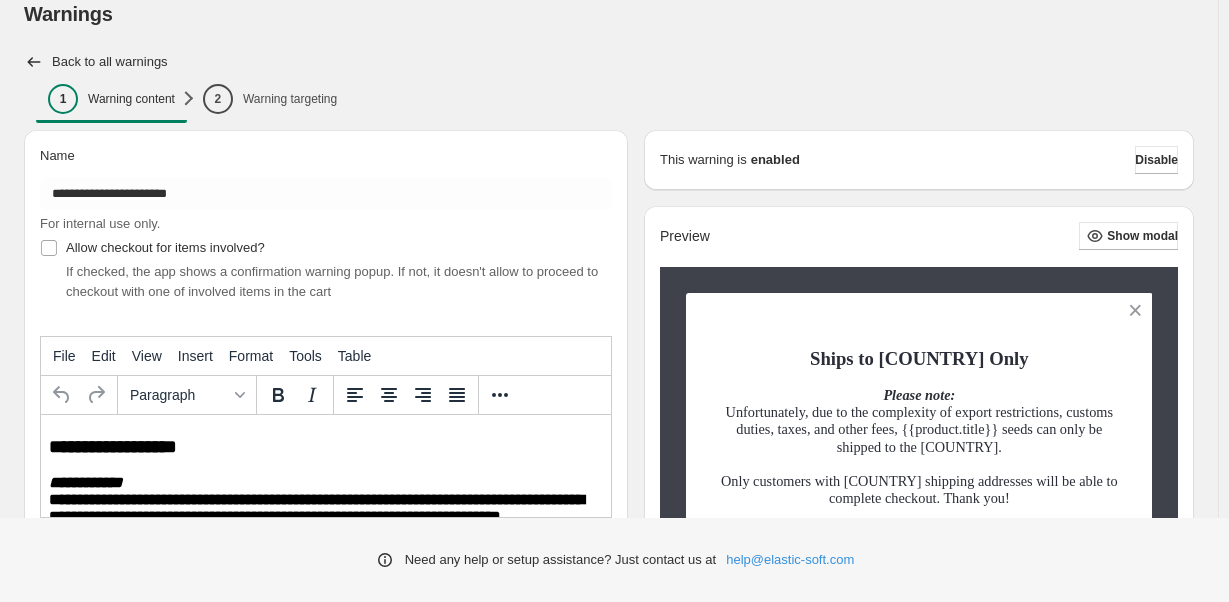 click on "Back to all warnings" at bounding box center (110, 62) 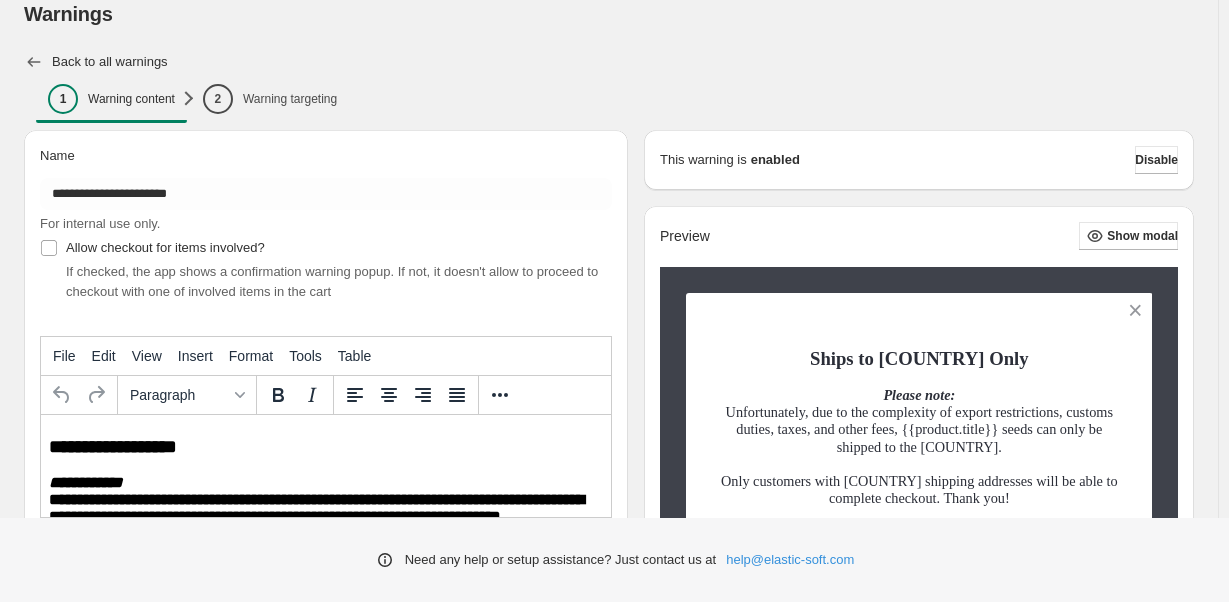 click 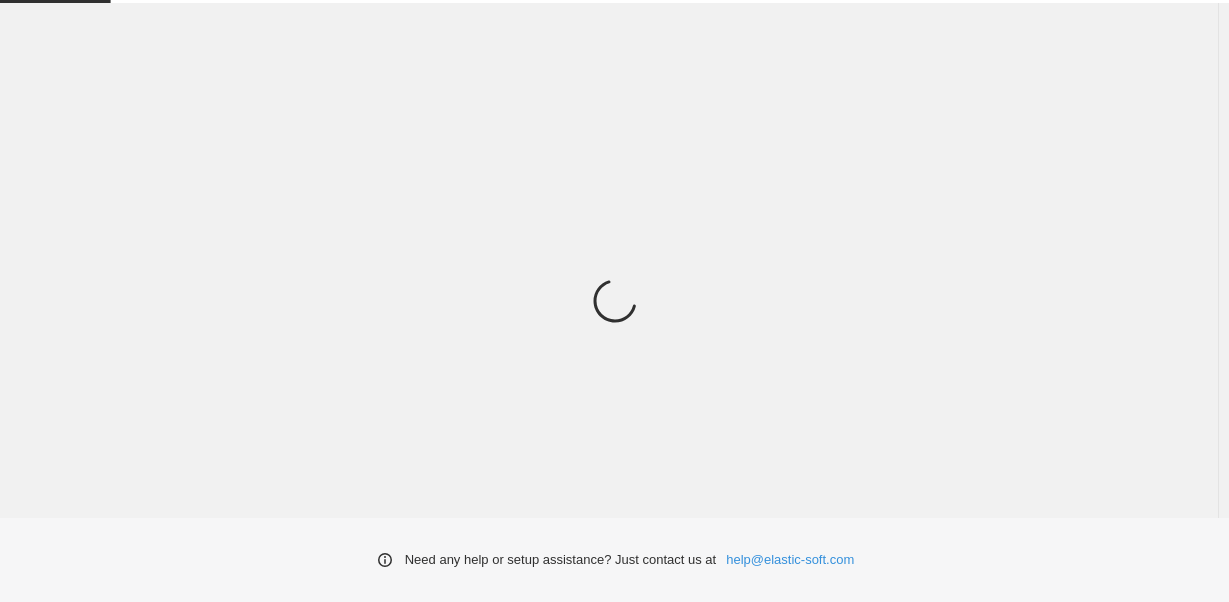 scroll, scrollTop: 0, scrollLeft: 0, axis: both 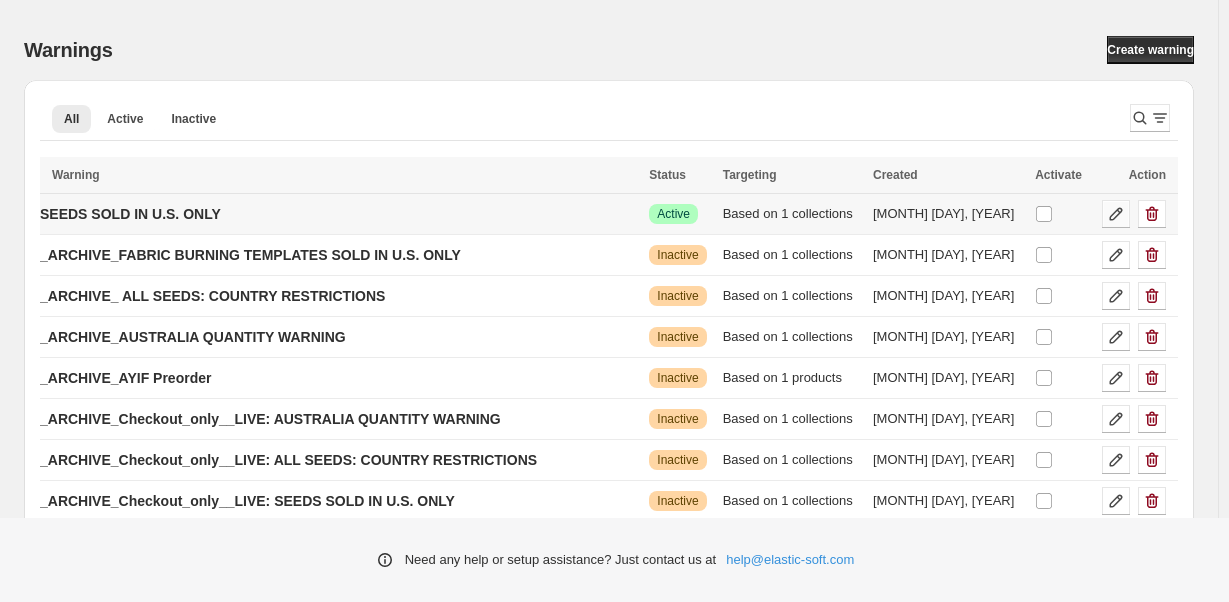 click 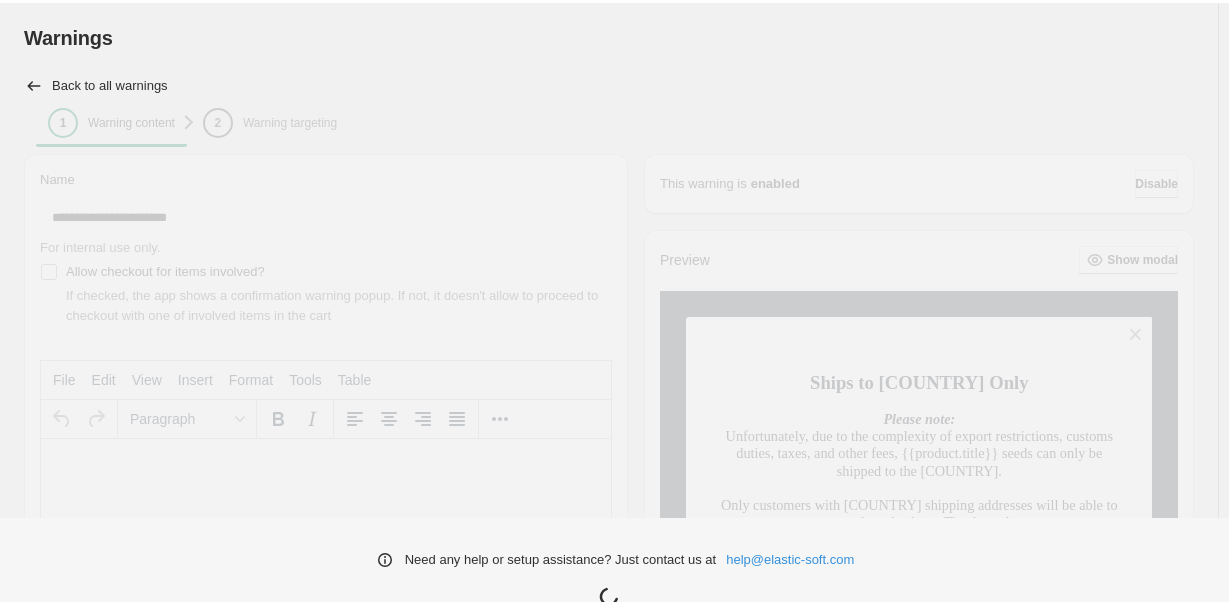 click on "[FIRST] [LAST]" at bounding box center (609, 596) 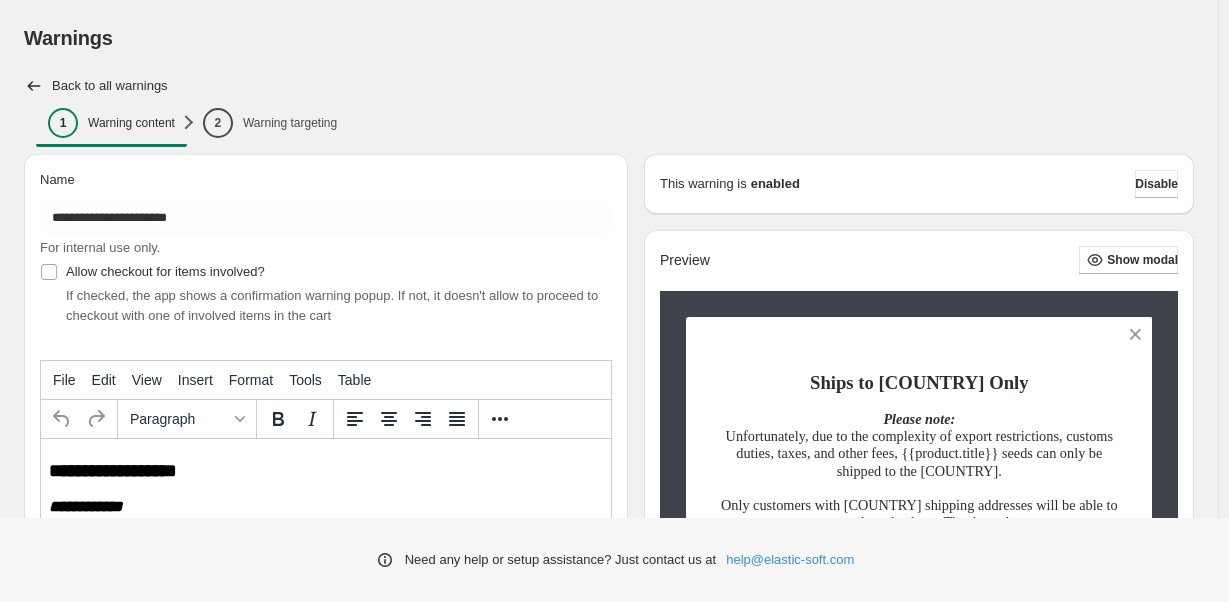 scroll, scrollTop: 0, scrollLeft: 0, axis: both 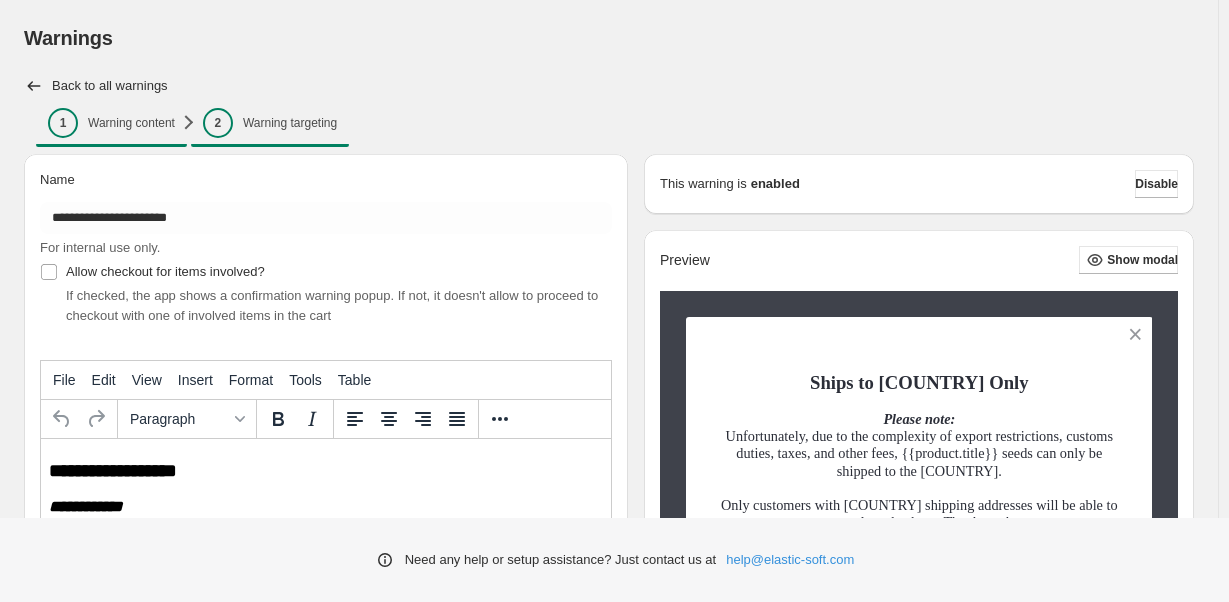 click on "Warning targeting" at bounding box center (290, 123) 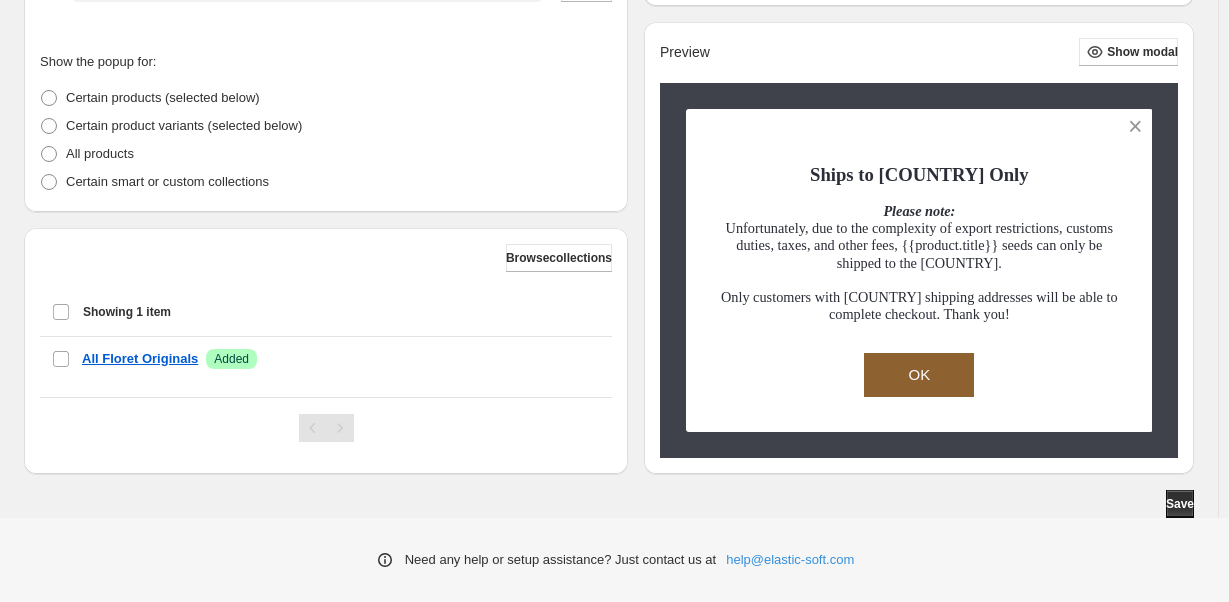 scroll, scrollTop: 0, scrollLeft: 0, axis: both 